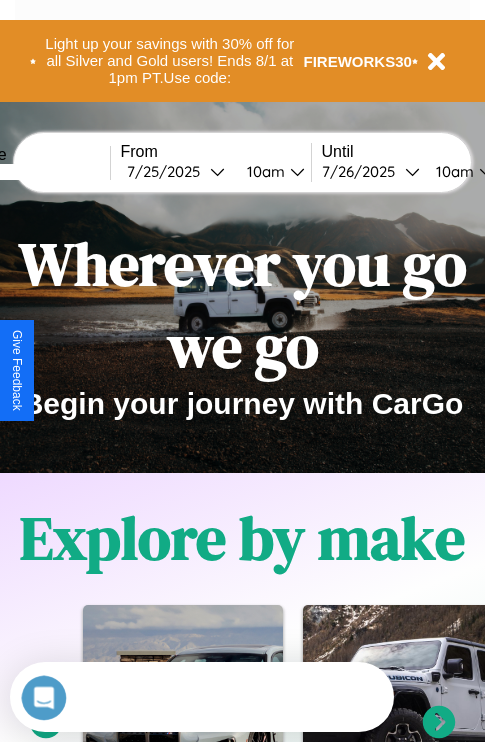 scroll, scrollTop: 0, scrollLeft: 0, axis: both 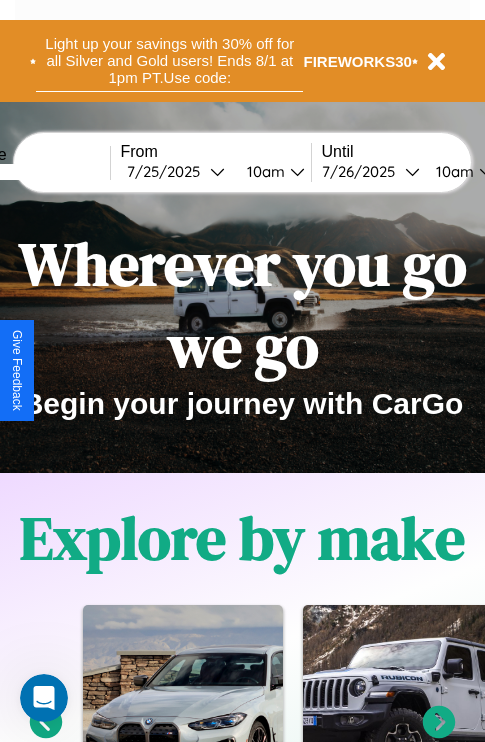 click on "Light up your savings with 30% off for all Silver and Gold users! Ends 8/1 at 1pm PT.  Use code:" at bounding box center [169, 61] 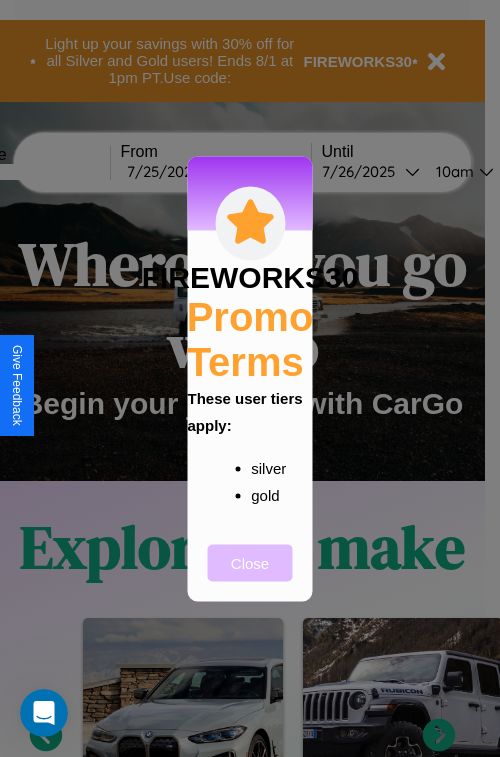 click on "Close" at bounding box center [250, 562] 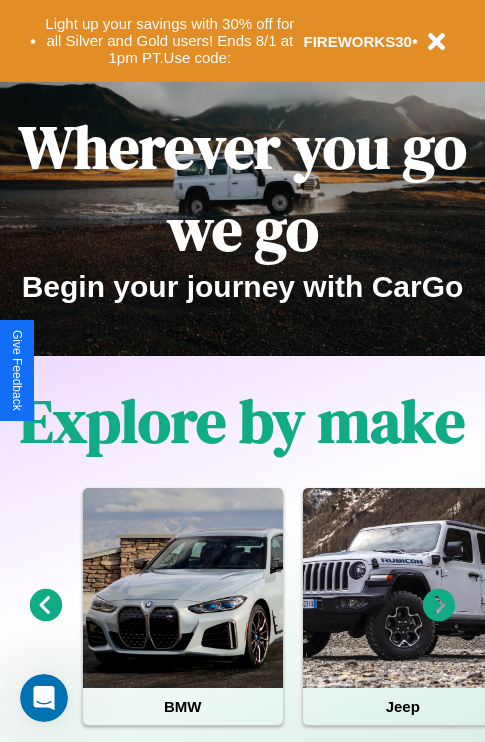 scroll, scrollTop: 0, scrollLeft: 0, axis: both 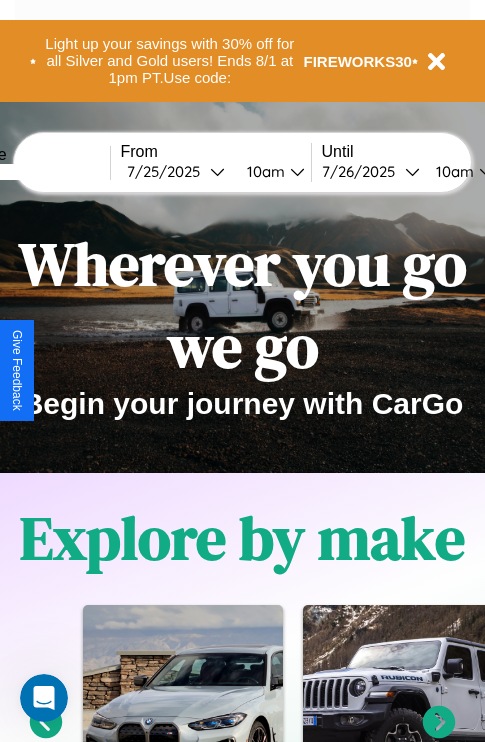click at bounding box center (35, 172) 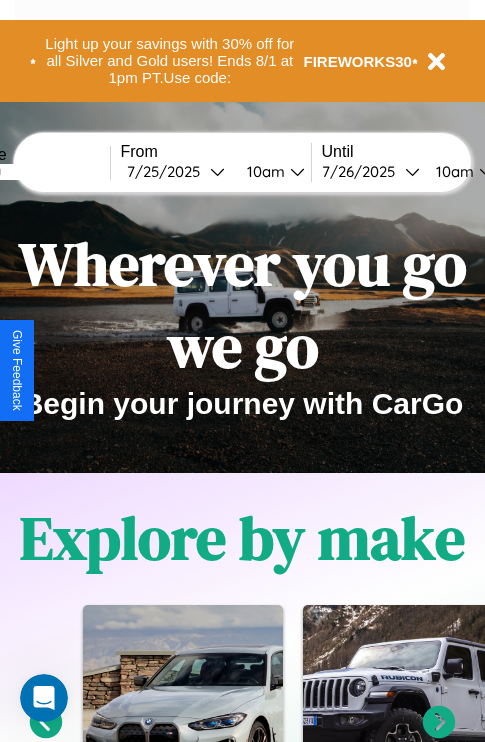 type on "*******" 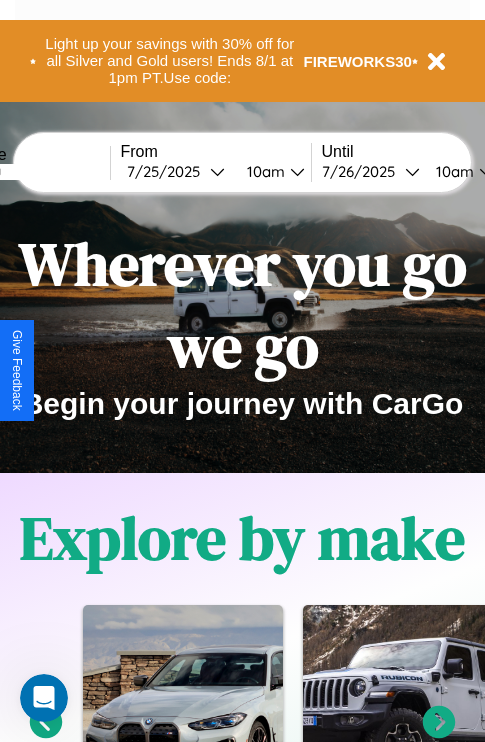 click on "7 / 25 / 2025" at bounding box center [168, 171] 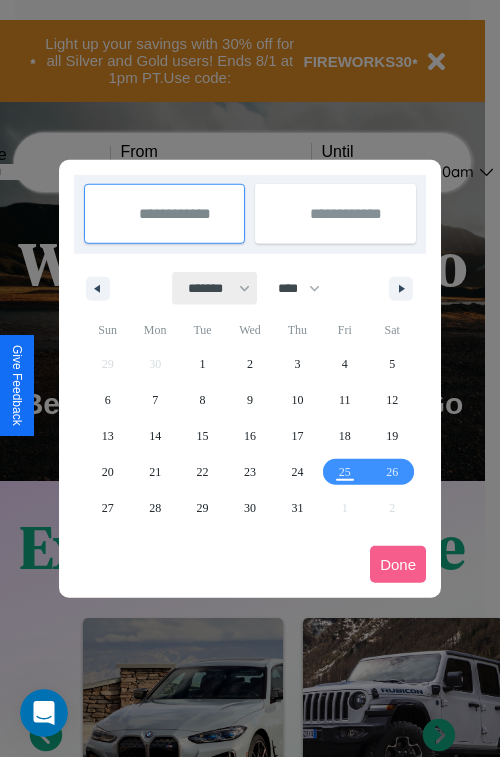 click on "******* ******** ***** ***** *** **** **** ****** ********* ******* ******** ********" at bounding box center [215, 288] 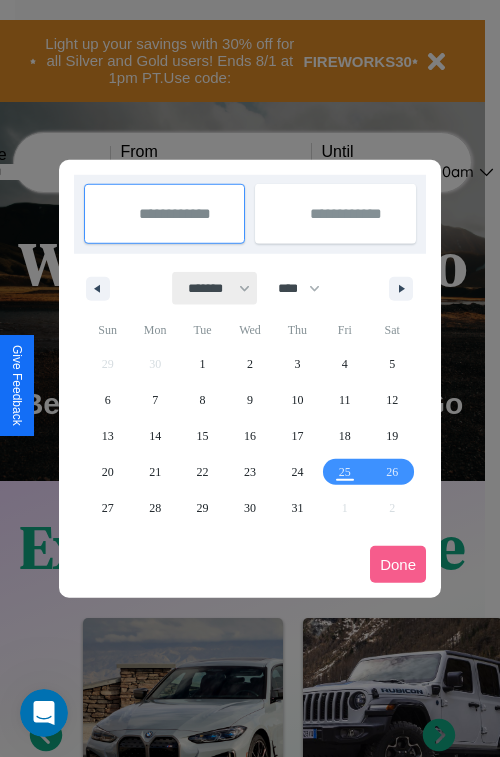 select on "*" 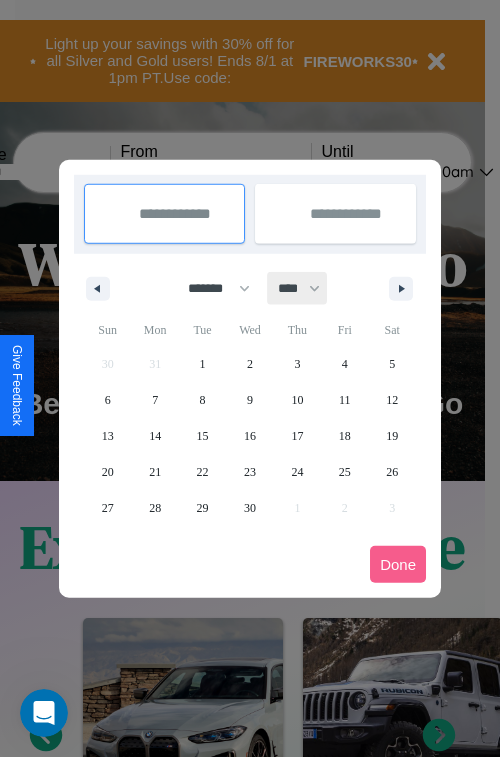 click on "**** **** **** **** **** **** **** **** **** **** **** **** **** **** **** **** **** **** **** **** **** **** **** **** **** **** **** **** **** **** **** **** **** **** **** **** **** **** **** **** **** **** **** **** **** **** **** **** **** **** **** **** **** **** **** **** **** **** **** **** **** **** **** **** **** **** **** **** **** **** **** **** **** **** **** **** **** **** **** **** **** **** **** **** **** **** **** **** **** **** **** **** **** **** **** **** **** **** **** **** **** **** **** **** **** **** **** **** **** **** **** **** **** **** **** **** **** **** **** **** ****" at bounding box center (298, 288) 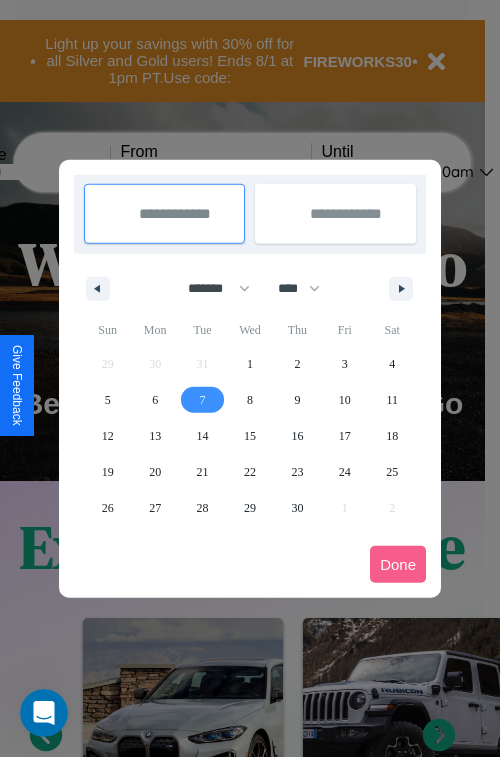 click on "7" at bounding box center (203, 400) 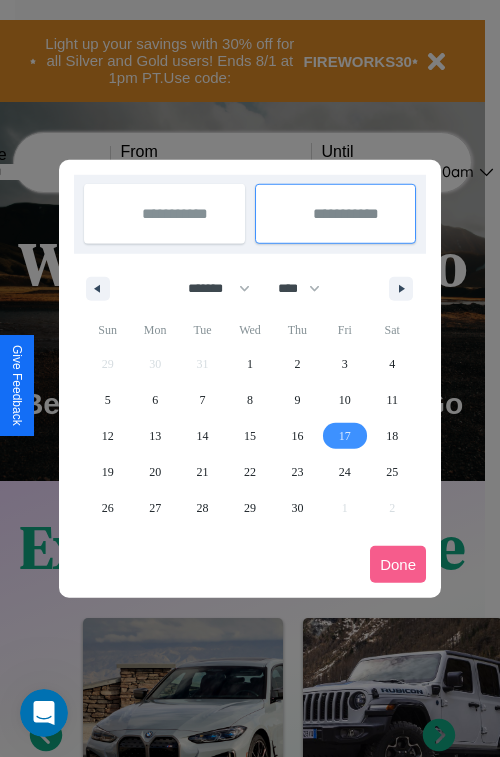 click on "17" at bounding box center (345, 436) 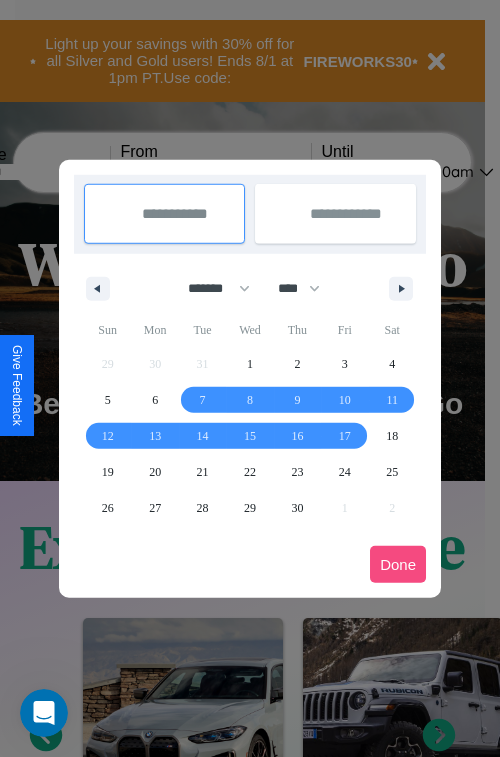 click on "Done" at bounding box center (398, 564) 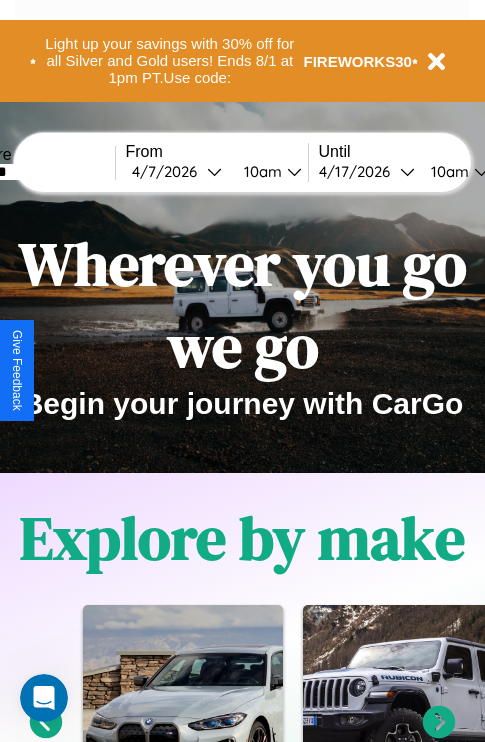 scroll, scrollTop: 0, scrollLeft: 71, axis: horizontal 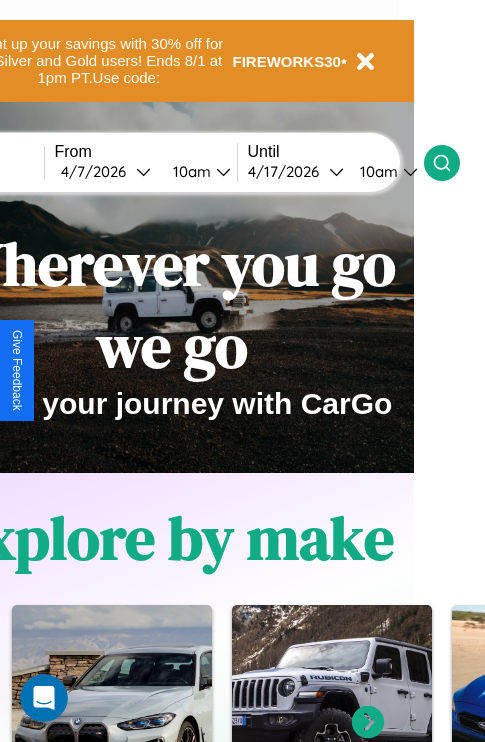 click 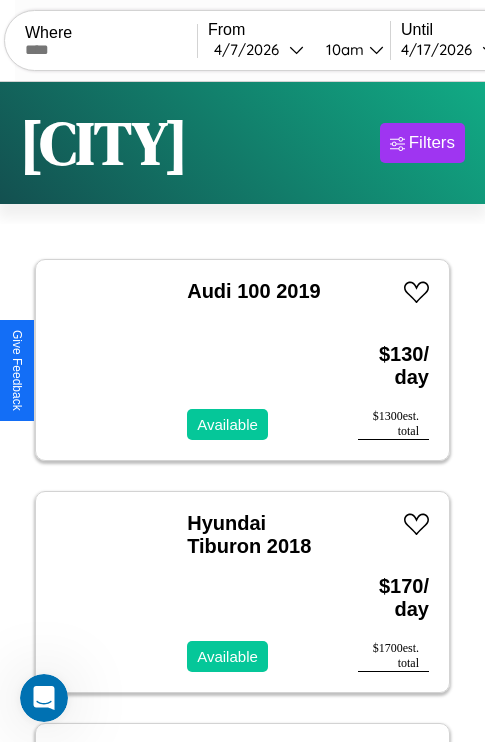scroll, scrollTop: 66, scrollLeft: 0, axis: vertical 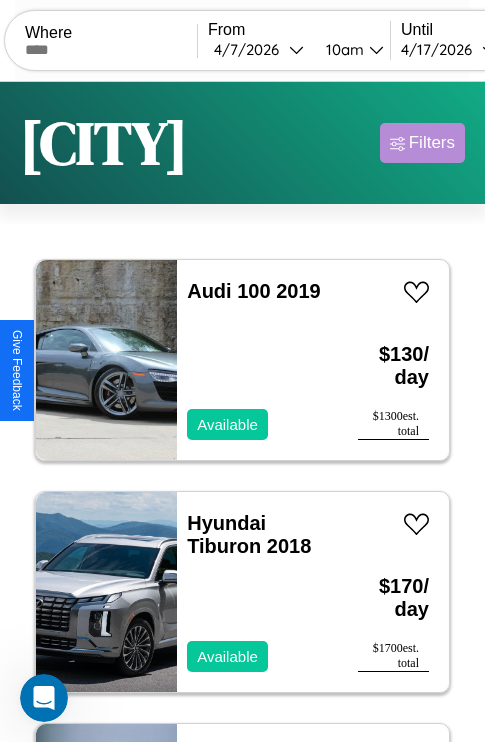 click on "Filters" at bounding box center (432, 143) 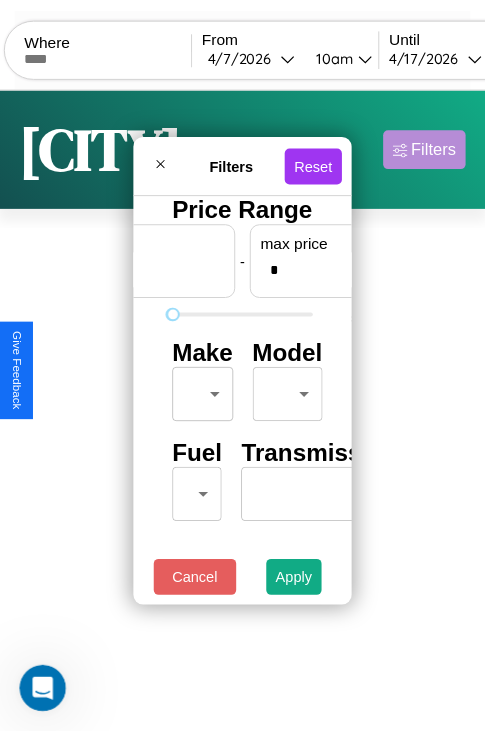 scroll, scrollTop: 0, scrollLeft: 124, axis: horizontal 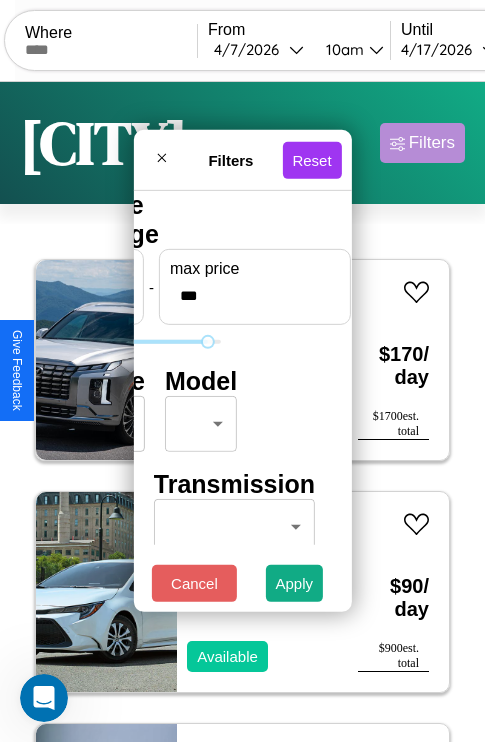 type on "***" 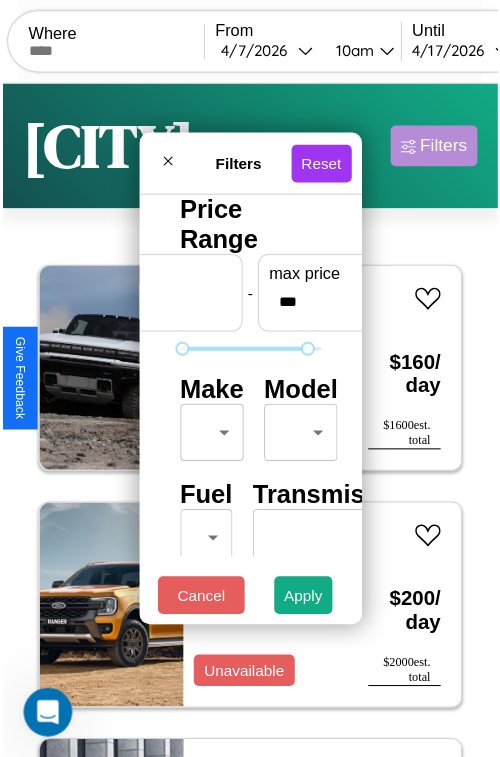 scroll, scrollTop: 59, scrollLeft: 0, axis: vertical 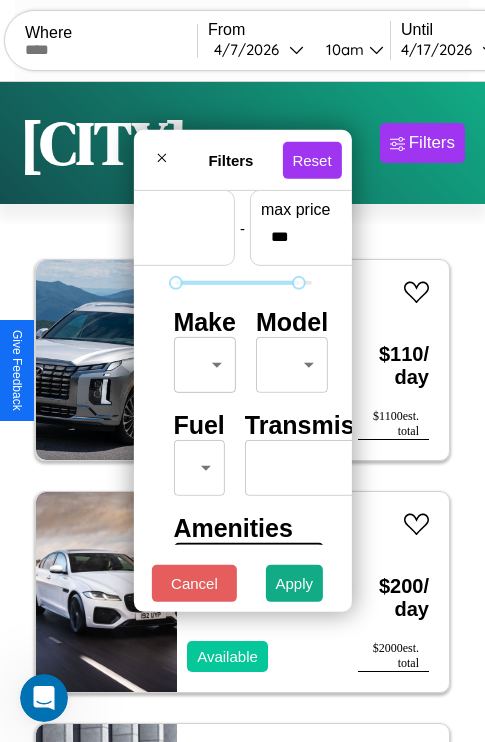 type on "**" 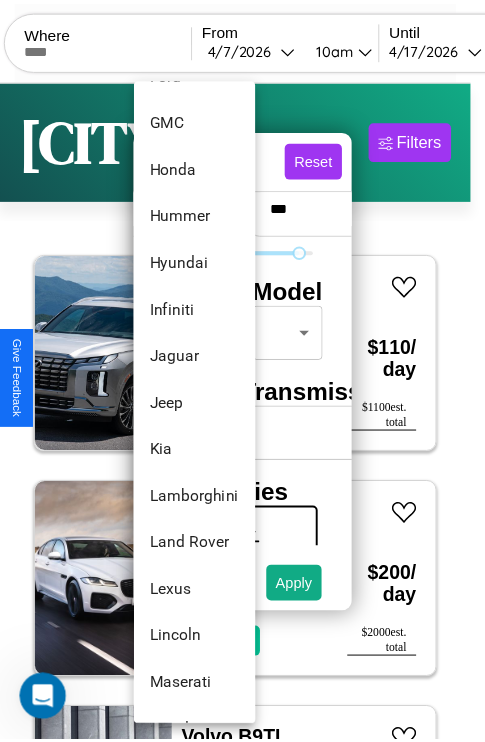 scroll, scrollTop: 710, scrollLeft: 0, axis: vertical 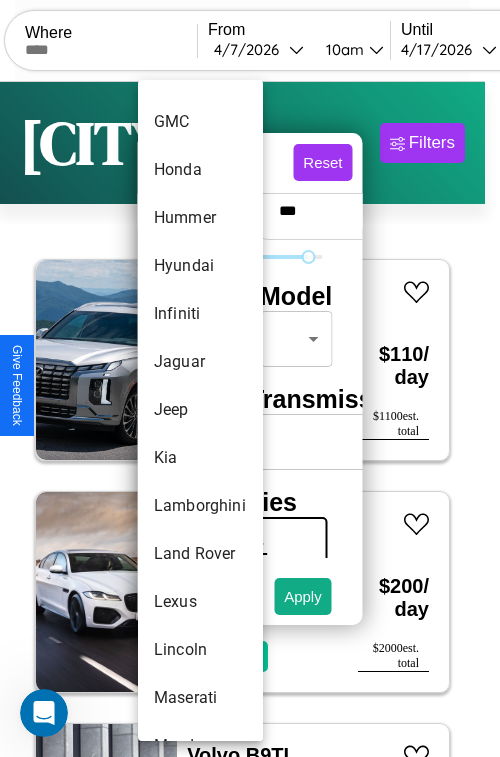 click on "Jeep" at bounding box center [200, 410] 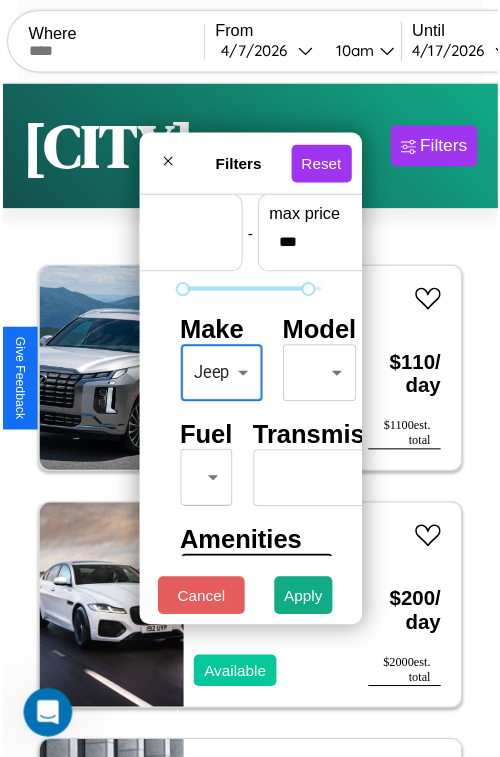 scroll, scrollTop: 59, scrollLeft: 4, axis: both 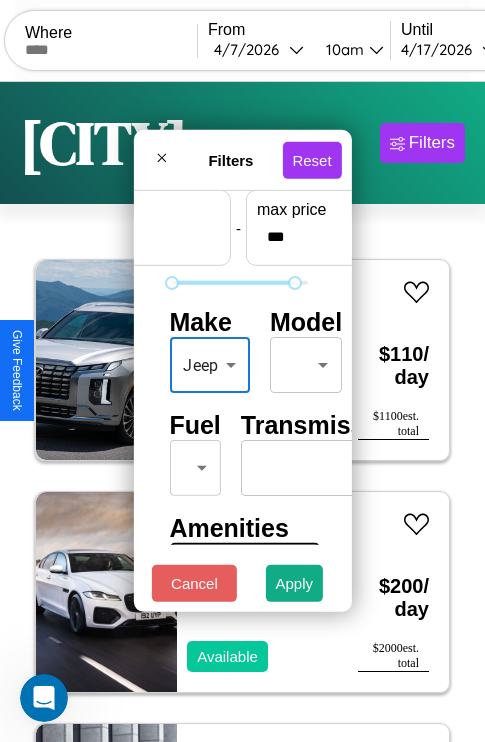 click on "CarGo Where From 4 / [DATE] [TIME] Until 4 / [DATE] [TIME] Become a Host Login Sign Up [CITY] Filters 17  cars in this area These cars can be picked up in this city. Hyundai   Hyundai Steel Industries, Inc.   2021 Available $ 110  / day $ 1100  est. total Jaguar   XK   2014 Available $ 200  / day $ 2000  est. total Volvo   B9TL   2017 Available $ 100  / day $ 1000  est. total Ford   Aerostar   2022 Available $ 80  / day $ 800  est. total Audi   100   2019 Available $ 130  / day $ 1300  est. total Ford   Recreational Vehicle   2020 Available $ 200  / day $ 2000  est. total Volvo   B7R   2014 Available $ 150  / day $ 1500  est. total Lamborghini   Aventador   2014 Available $ 150  / day $ 1500  est. total Aston Martin   Vanquish Zagato   2019 Available $ 40  / day $ 400  est. total Toyota   Venza   2024 Available $ 90  / day $ 900  est. total Hummer   H1   2014 Available $ 160  / day $ 1600  est. total Volvo   B12B   2024 Available $ 150  / day $ 1500  est. total Hummer   H3   2014 Available $ 160  / day" at bounding box center [242, 412] 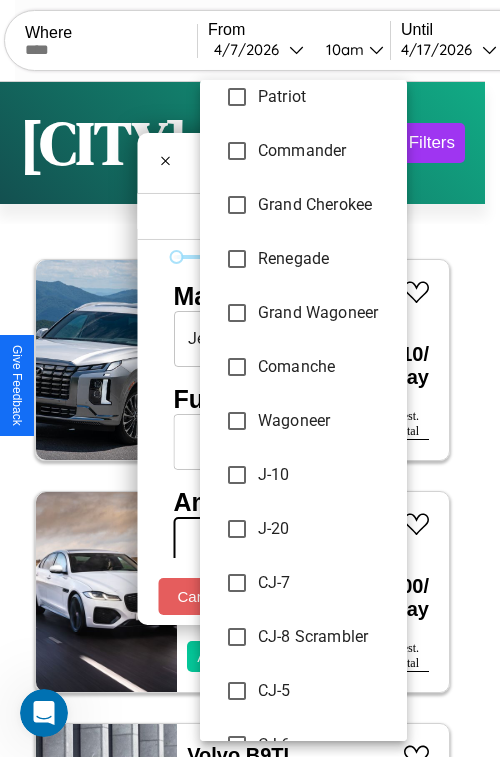 scroll, scrollTop: 509, scrollLeft: 0, axis: vertical 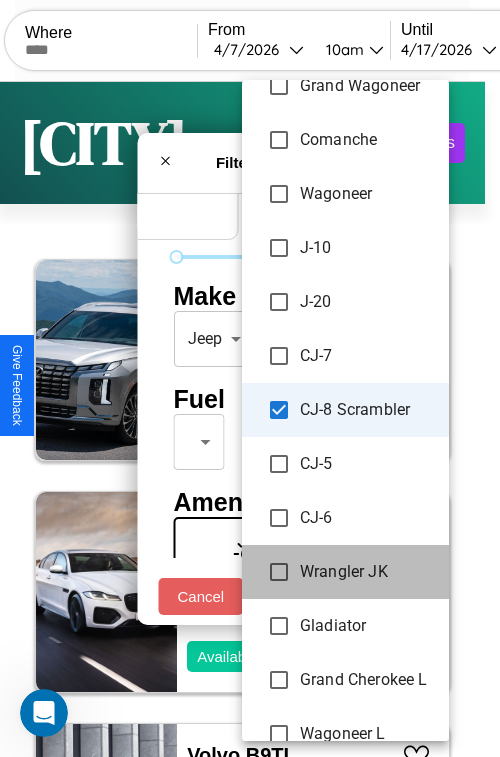 click on "Wrangler JK" at bounding box center [345, 572] 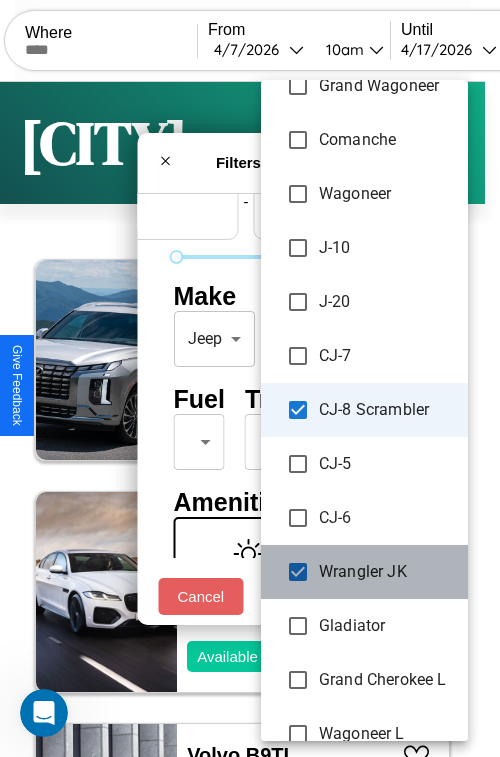 scroll, scrollTop: 2915, scrollLeft: 0, axis: vertical 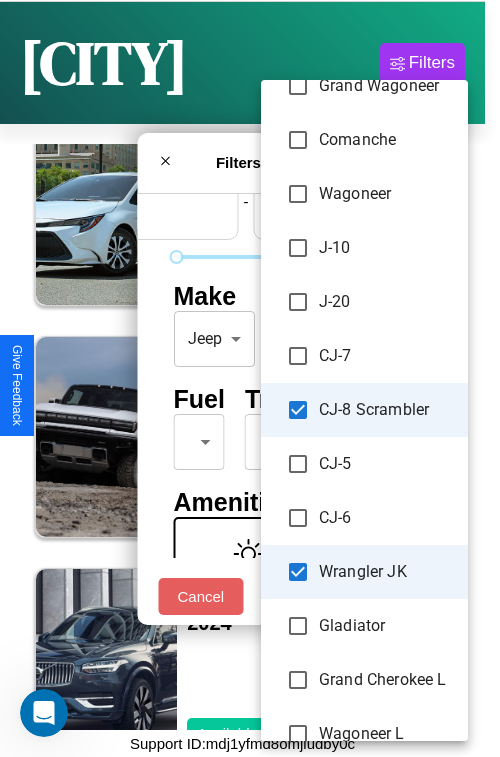 click at bounding box center (250, 378) 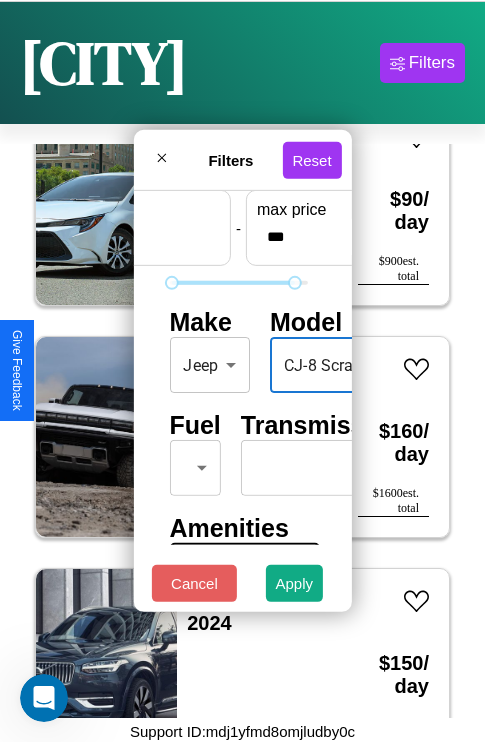 click on "None Wrangler Liberty Cherokee Compass Patriot Commander Grand Cherokee Renegade Grand Wagoneer Comanche Wagoneer J-10 J-20 CJ-7 CJ-8 Scrambler CJ-5 CJ-6 Wrangler JK Gladiator Grand Cherokee L Wagoneer L Grand Wagoneer L Wagoneer S" at bounding box center [242, 371] 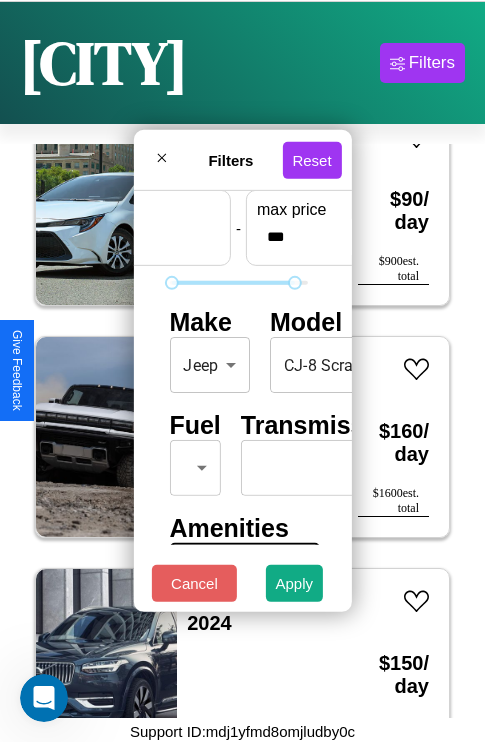 click on "Fuel ​ ​ Transmission ​ ​" at bounding box center (238, 453) 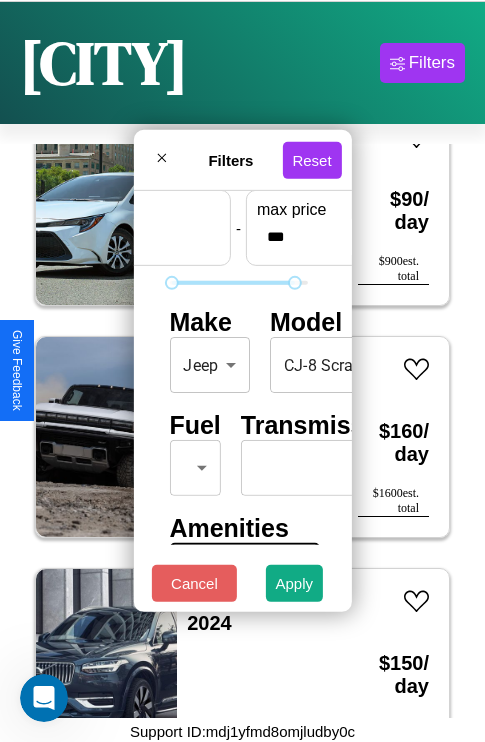 click on "Fuel ​ ​ Transmission ​ ​" at bounding box center (238, 453) 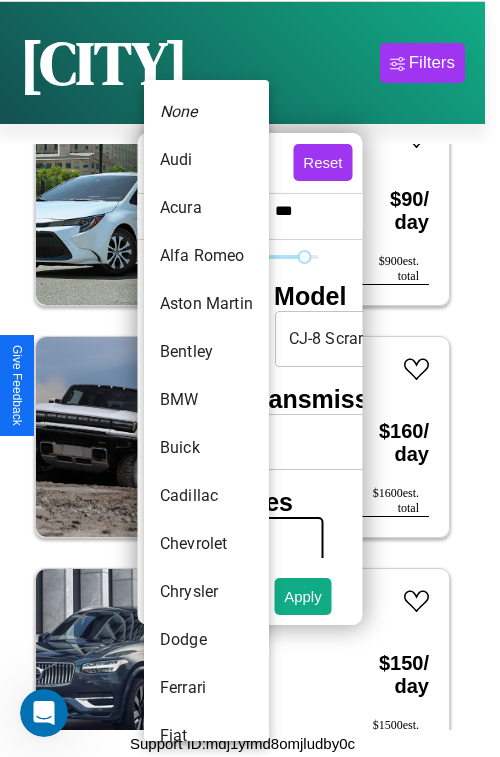 click on "Jaguar" at bounding box center (206, 1072) 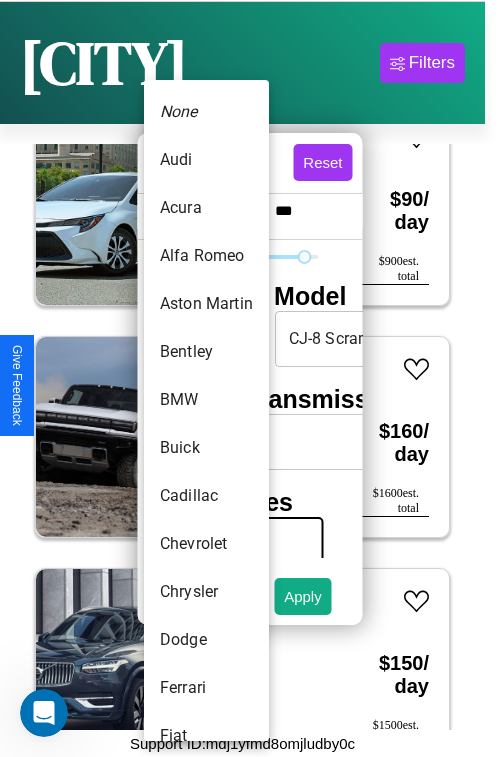 type on "******" 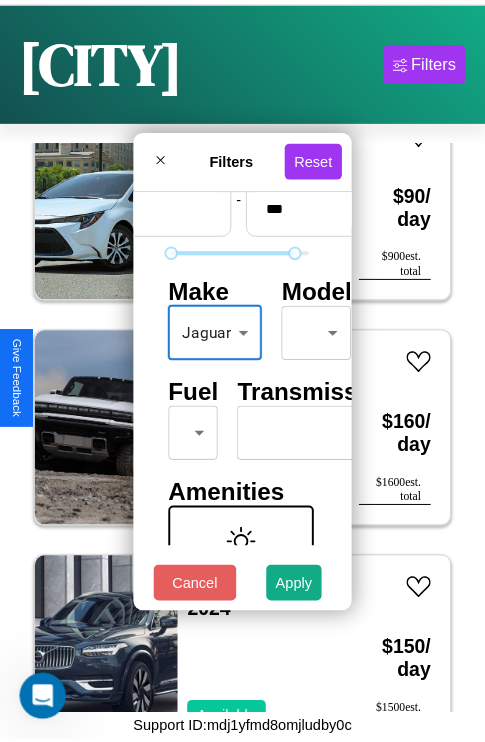 scroll, scrollTop: 0, scrollLeft: 0, axis: both 